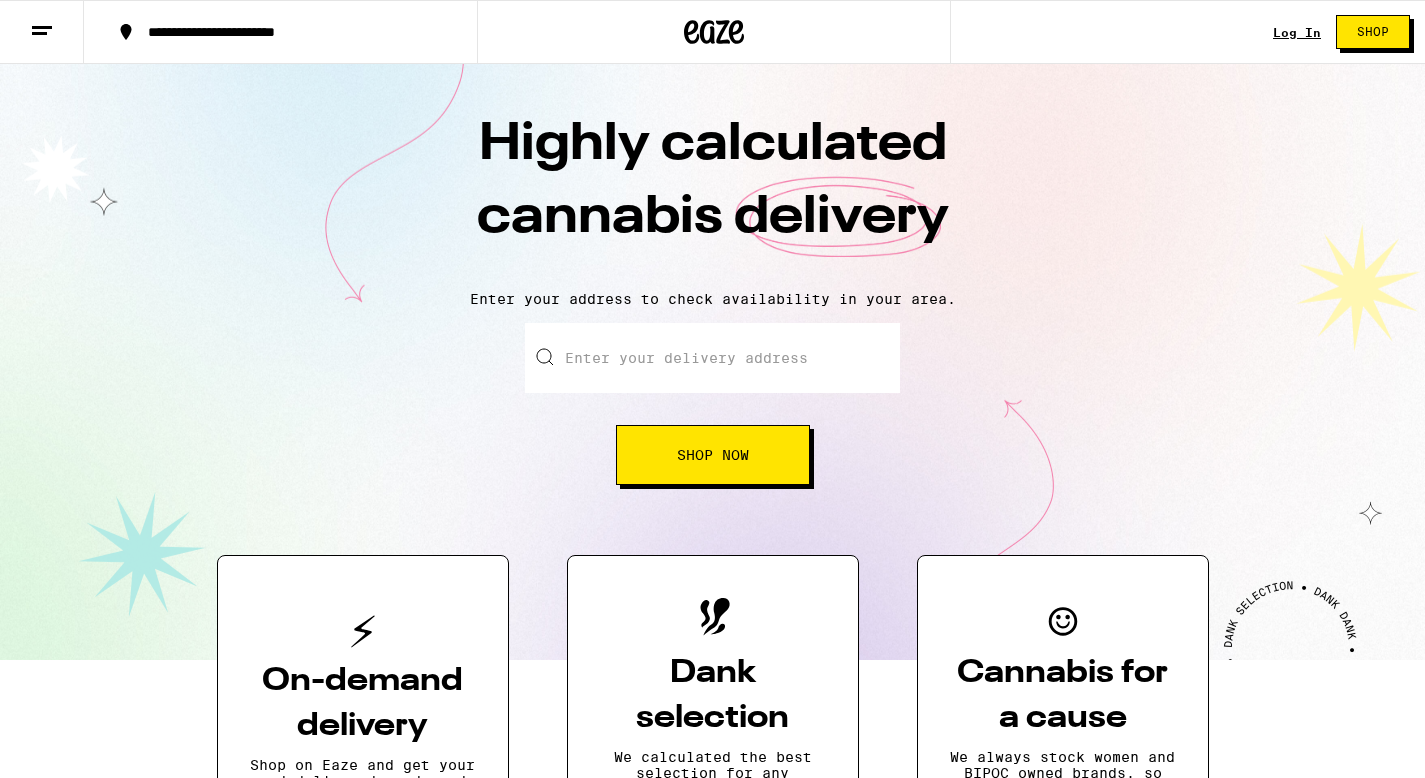 scroll, scrollTop: 0, scrollLeft: 0, axis: both 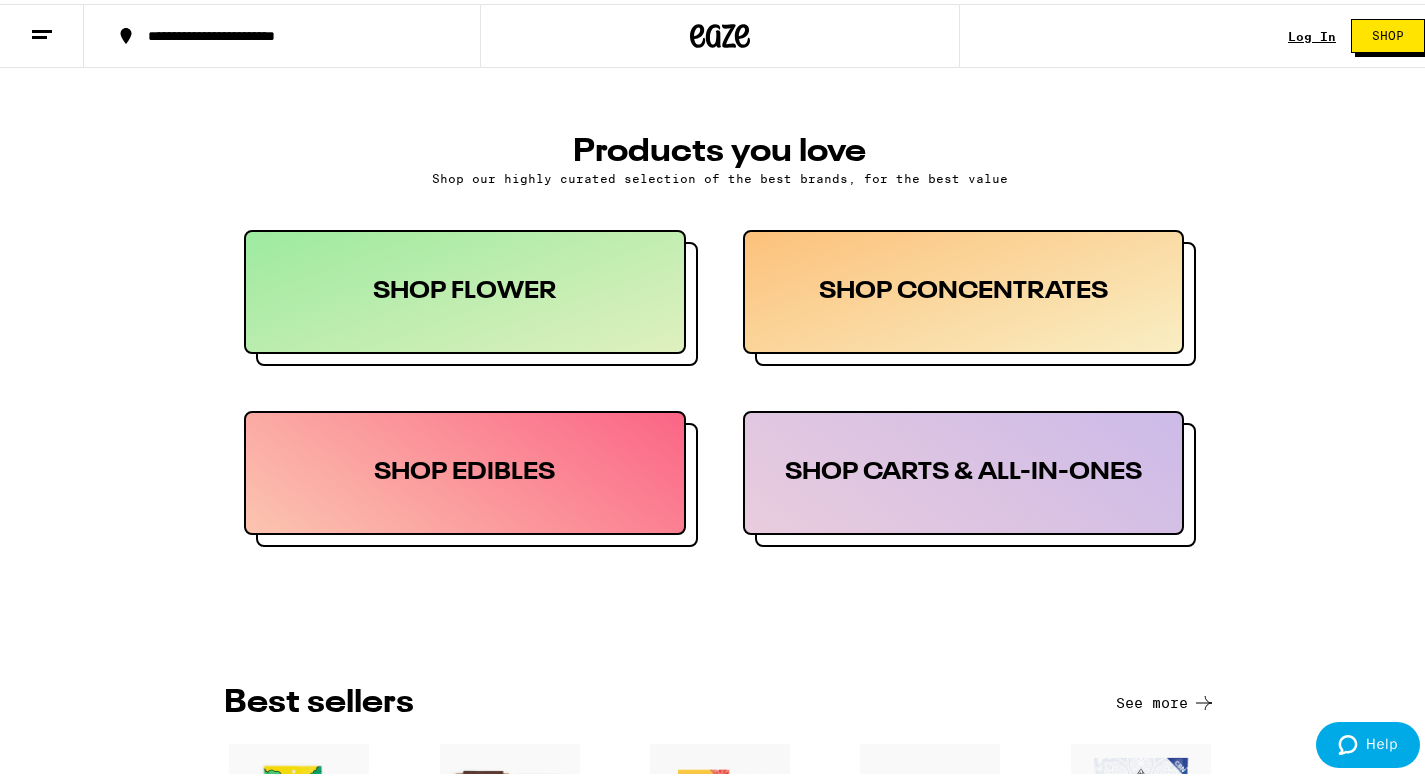 click on "SHOP EDIBLES" at bounding box center (465, 469) 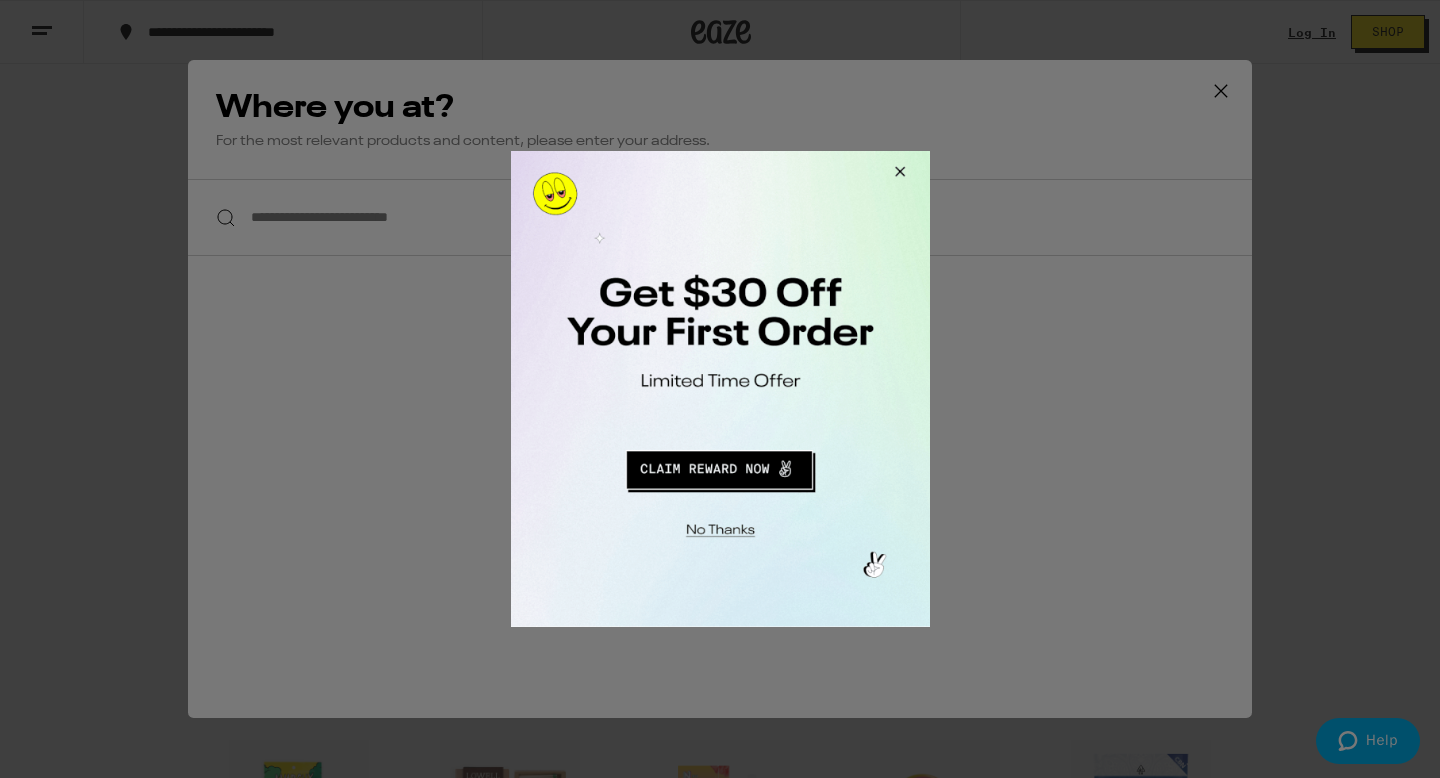 click at bounding box center (720, 389) 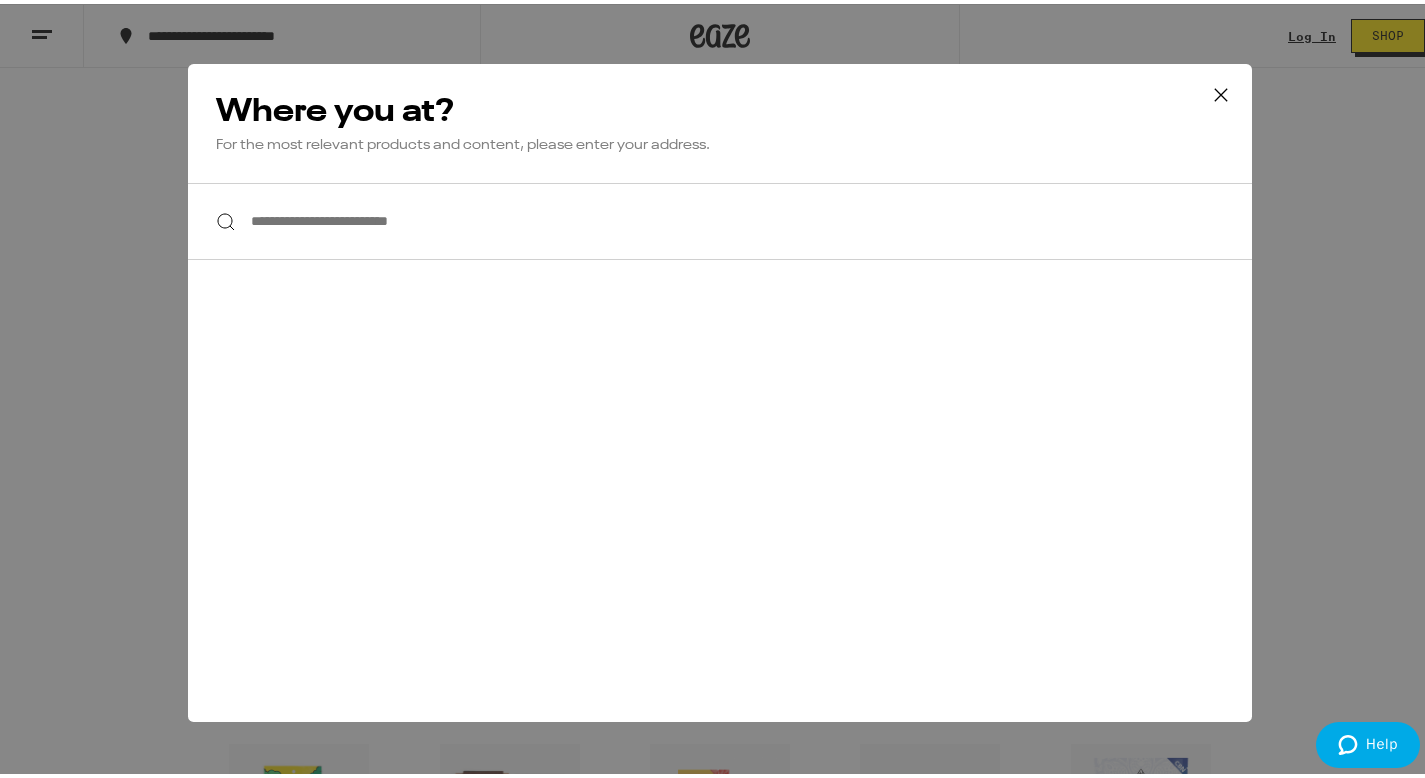 click at bounding box center (1221, 92) 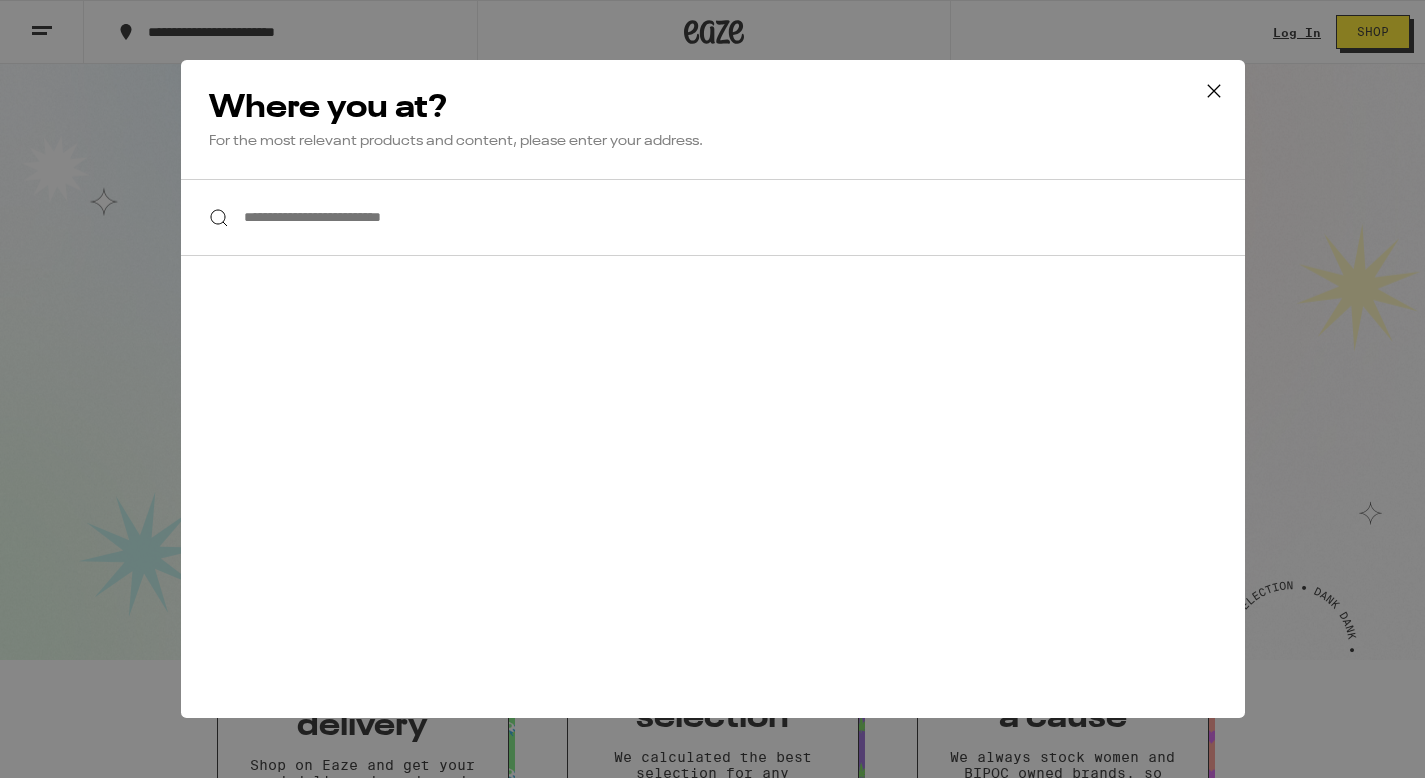 scroll, scrollTop: 860, scrollLeft: 0, axis: vertical 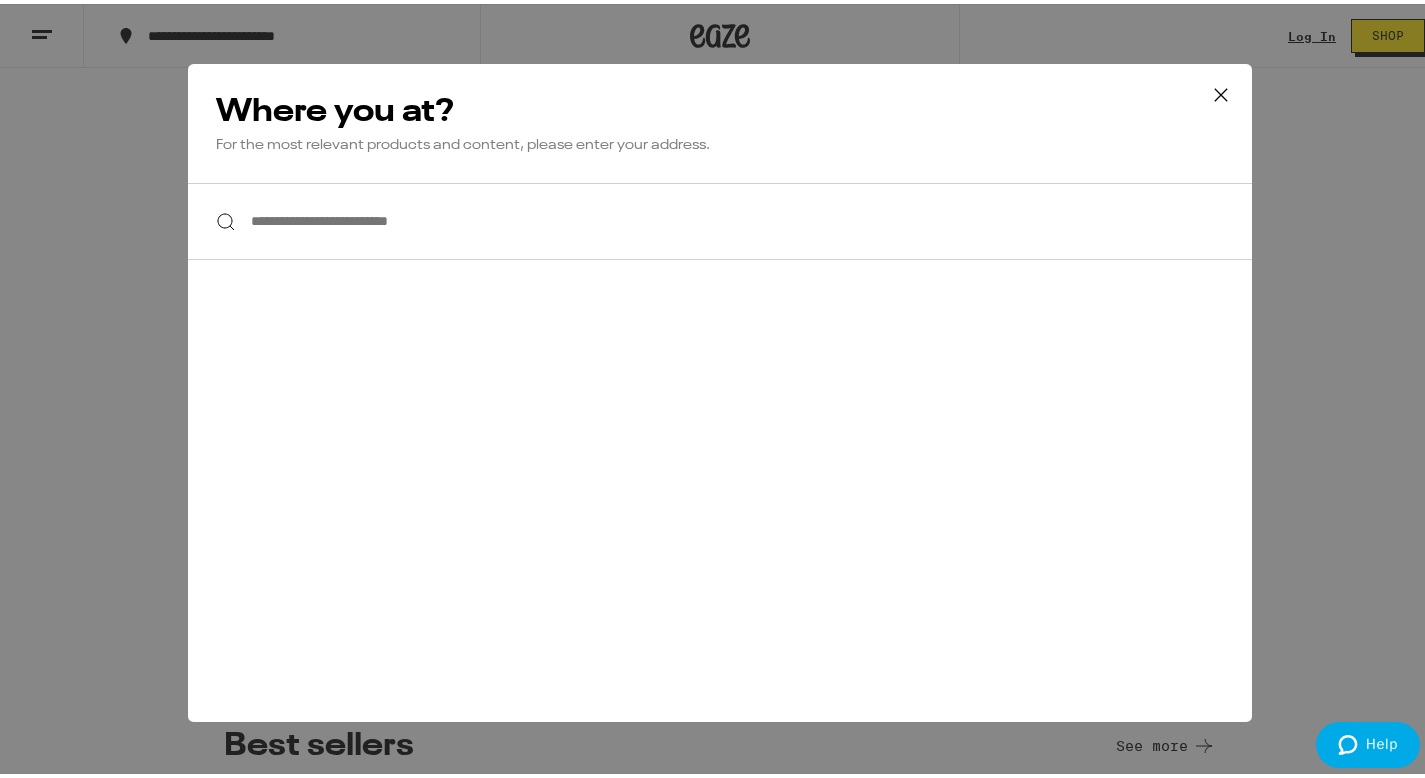click on "**********" at bounding box center (720, 217) 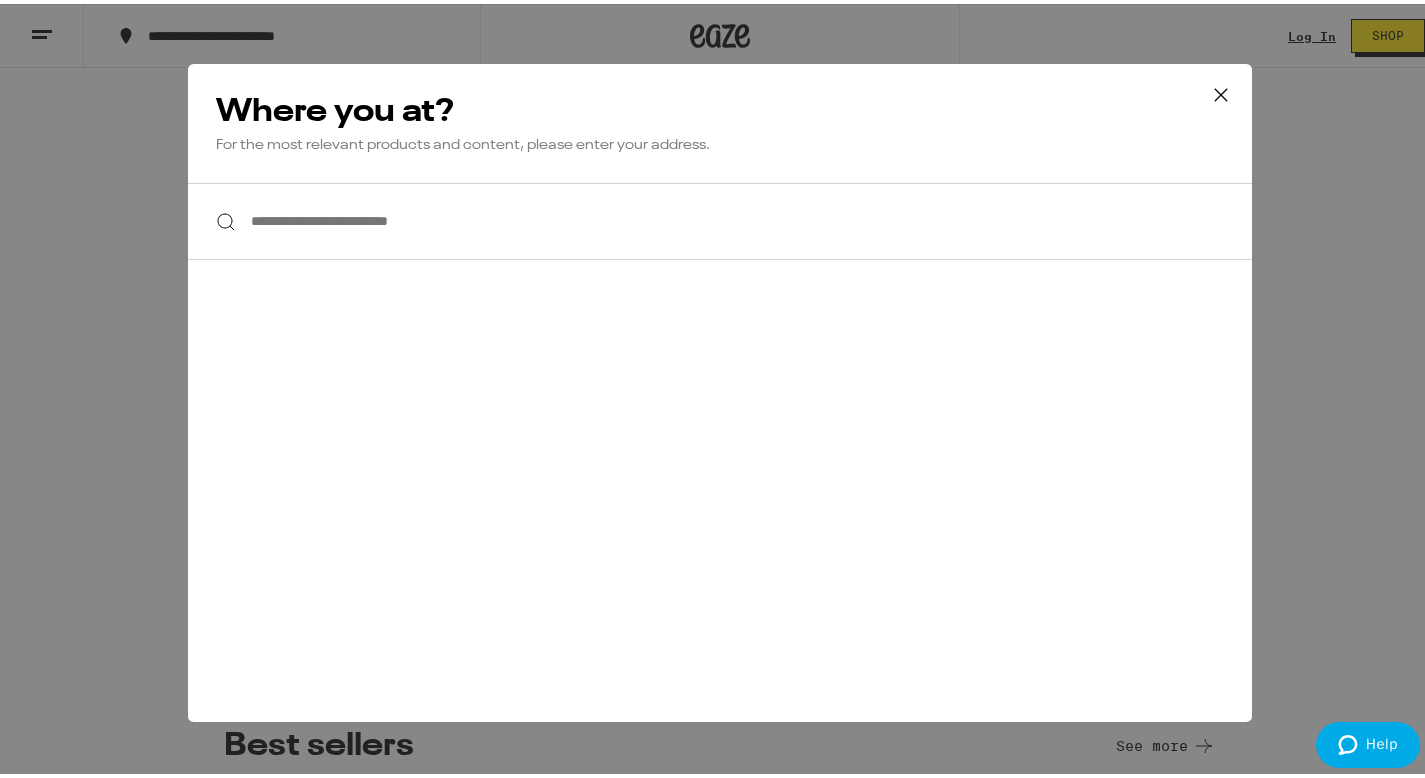 scroll, scrollTop: 0, scrollLeft: 0, axis: both 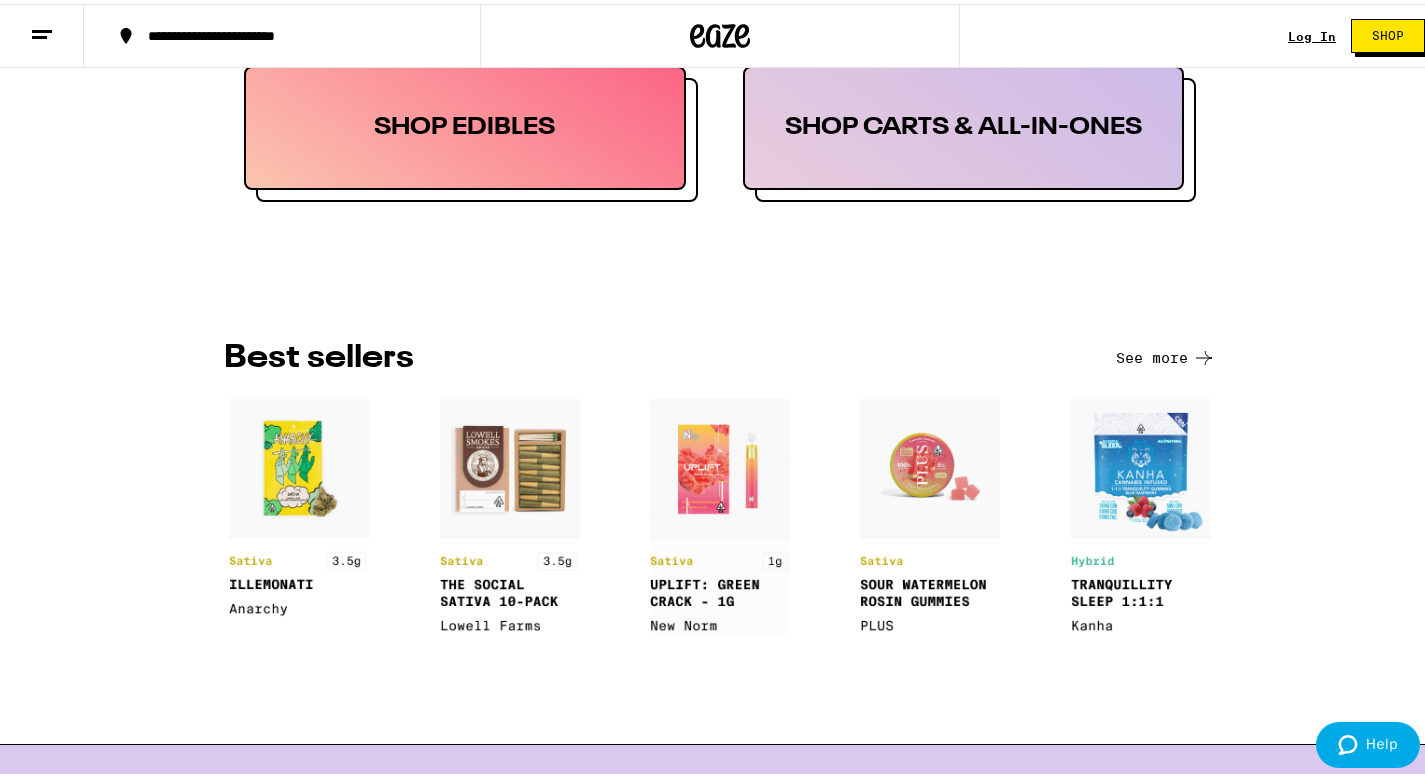 click on "See more" at bounding box center (1166, 354) 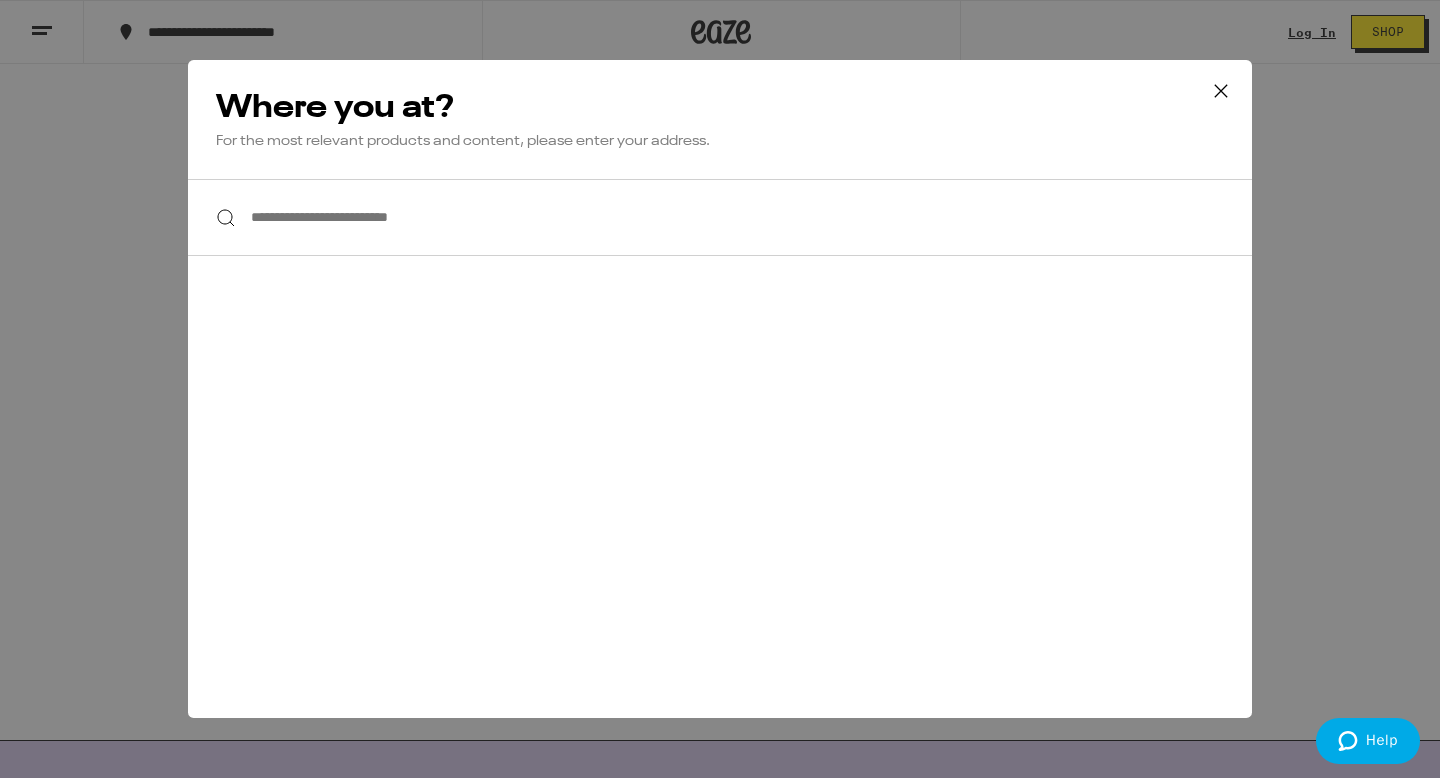 click on "**********" at bounding box center (720, 217) 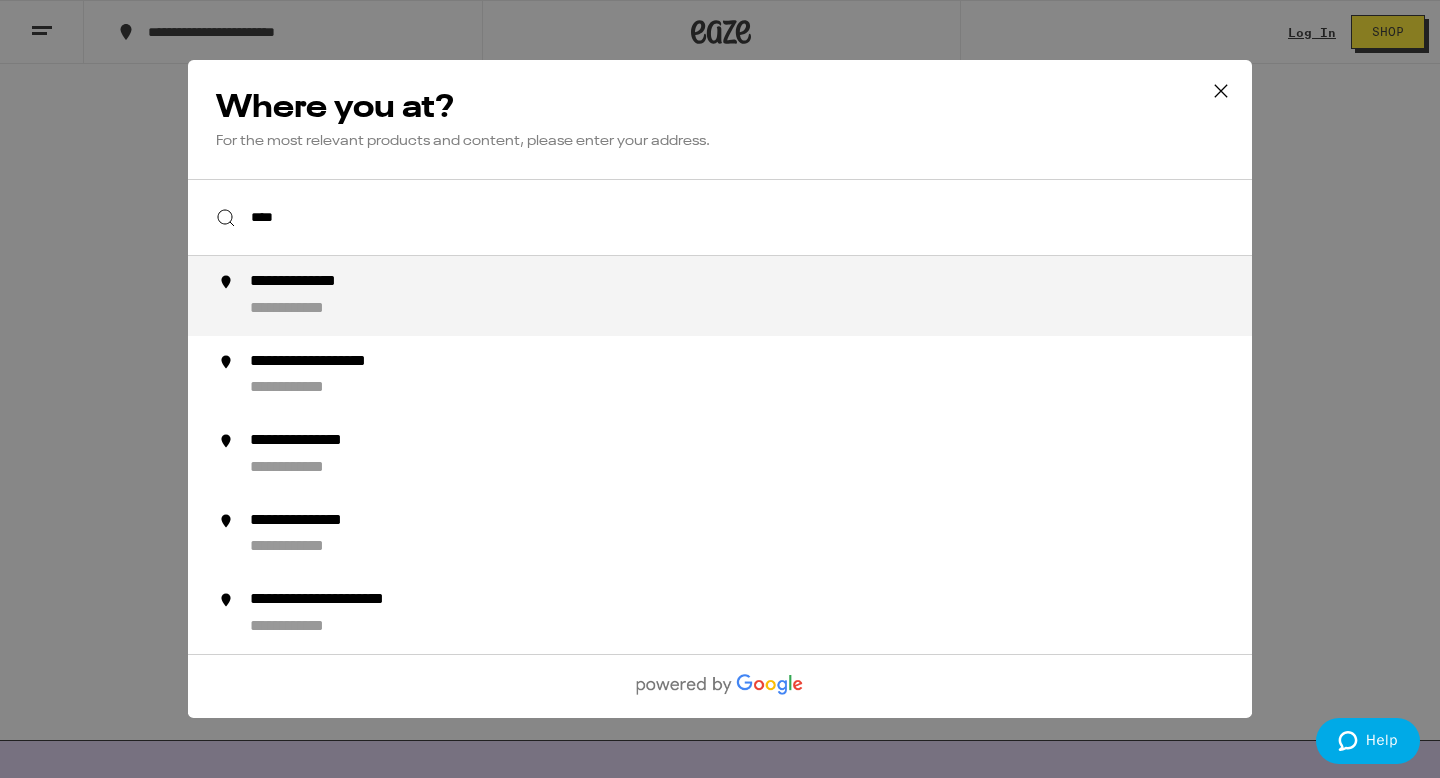 click on "**********" at bounding box center [720, 296] 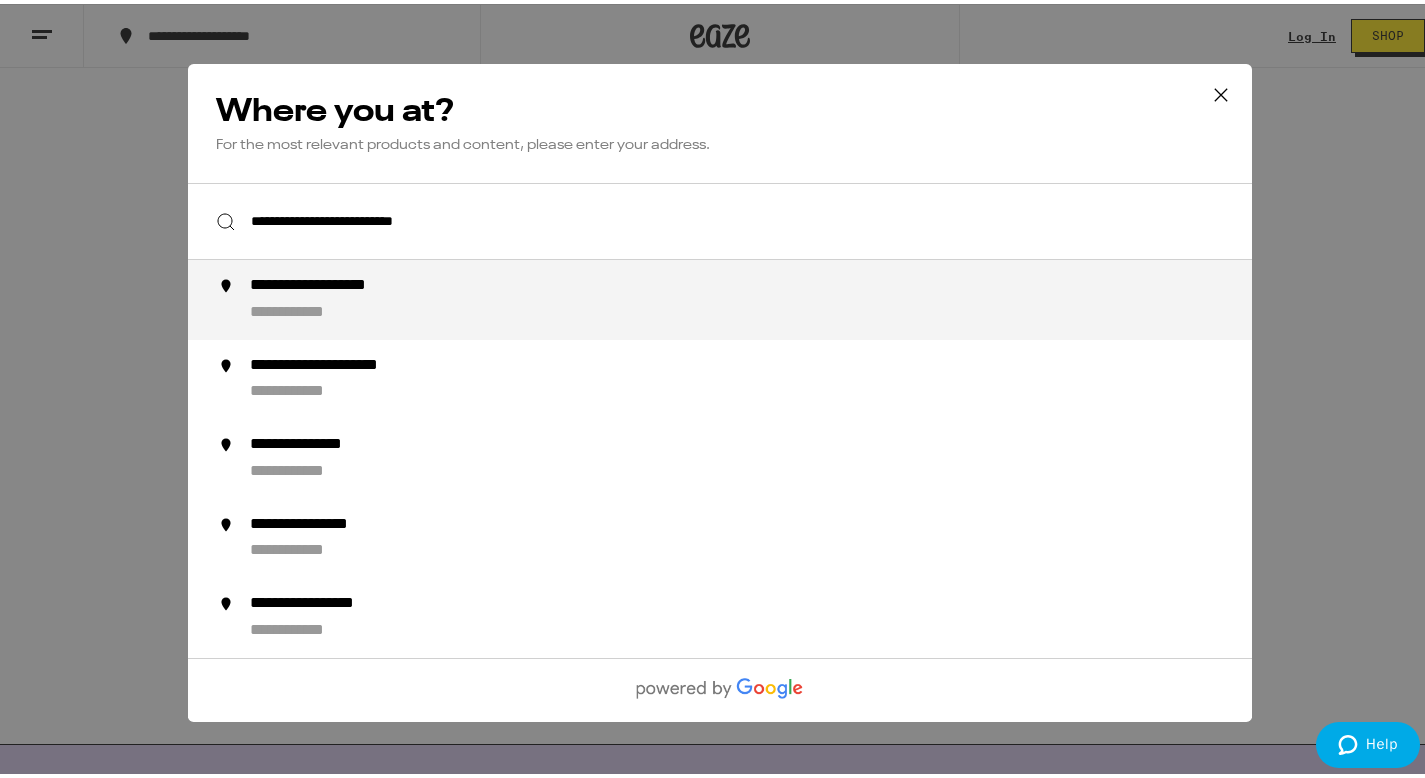 scroll, scrollTop: 1248, scrollLeft: 0, axis: vertical 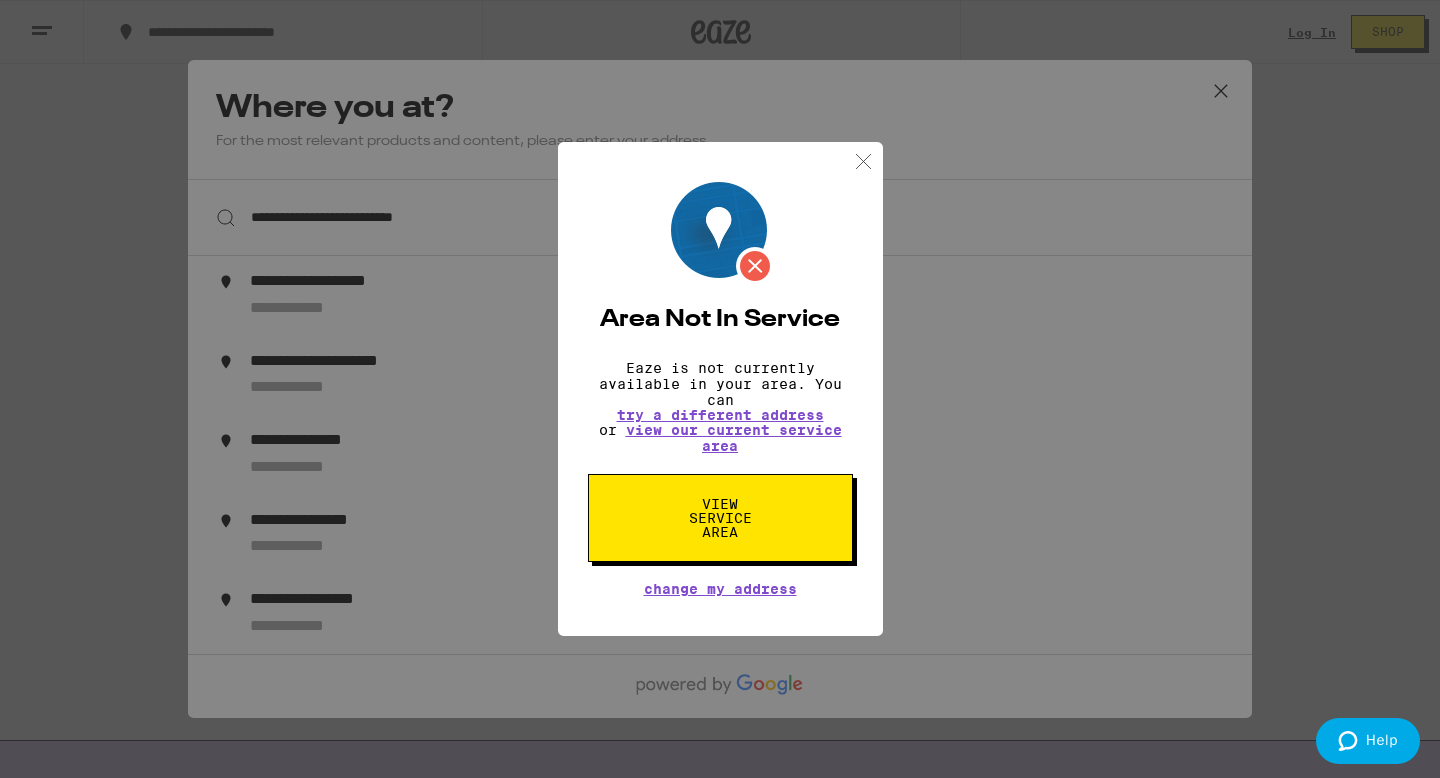 click at bounding box center (863, 161) 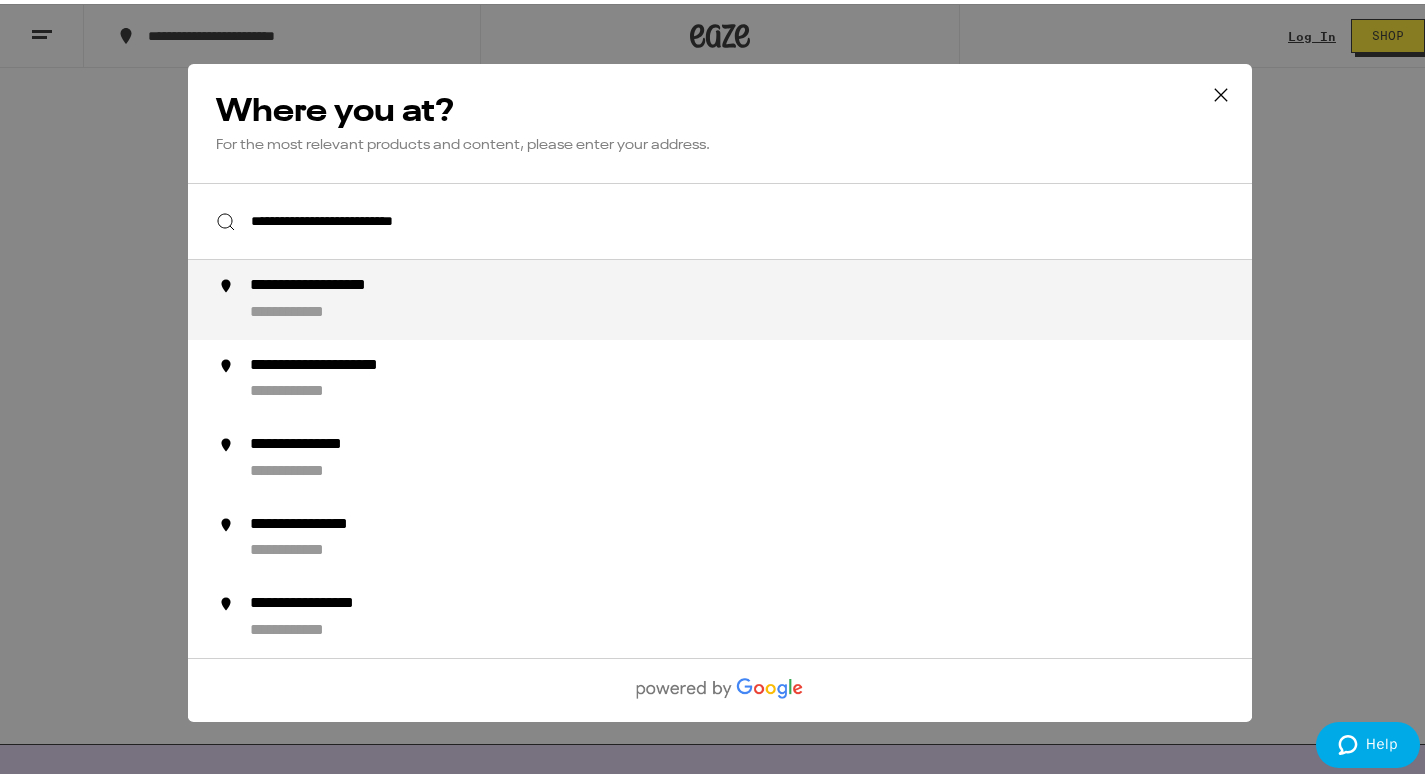 drag, startPoint x: 595, startPoint y: 198, endPoint x: 275, endPoint y: 190, distance: 320.09998 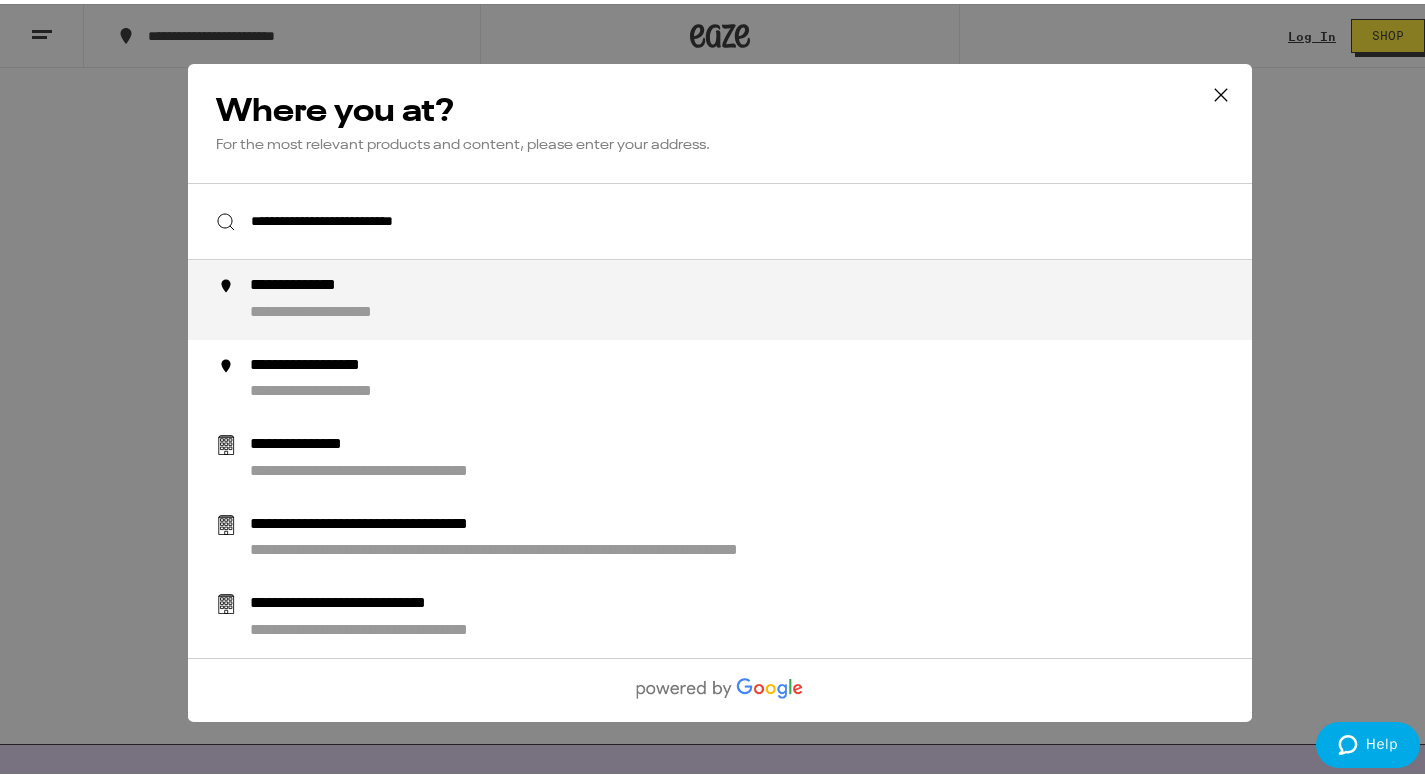 drag, startPoint x: 516, startPoint y: 212, endPoint x: 16, endPoint y: 204, distance: 500.064 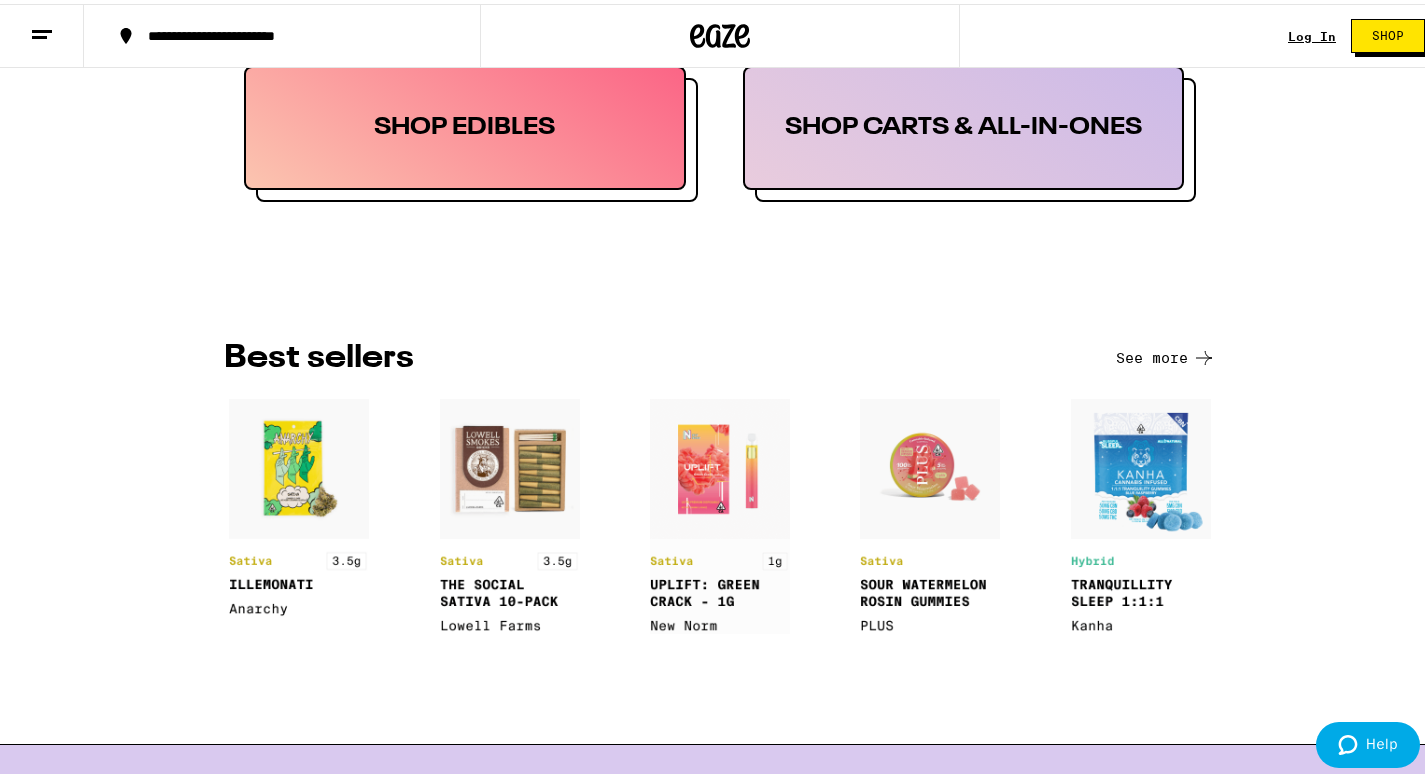 click on "BEST SELLERS See more" at bounding box center (720, 354) 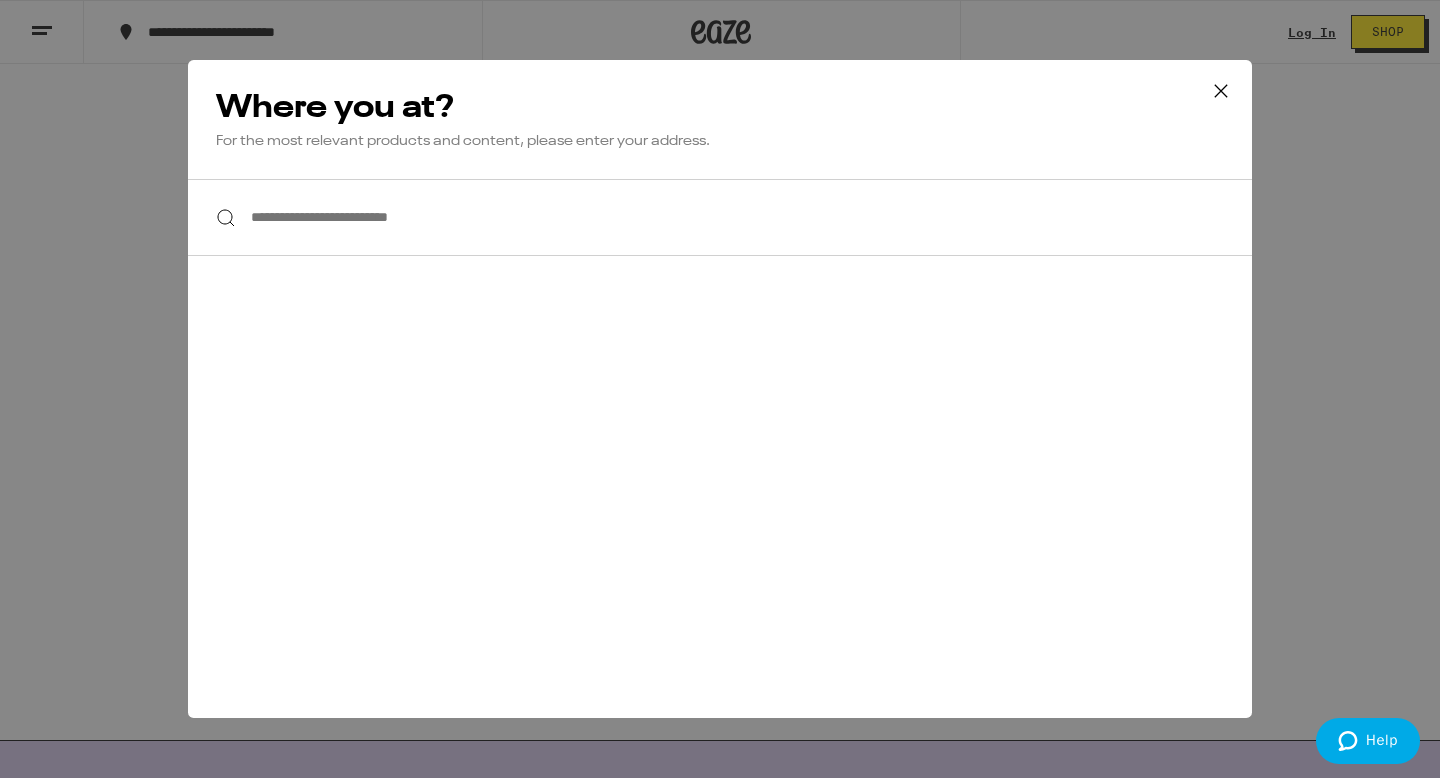 click on "**********" at bounding box center (720, 217) 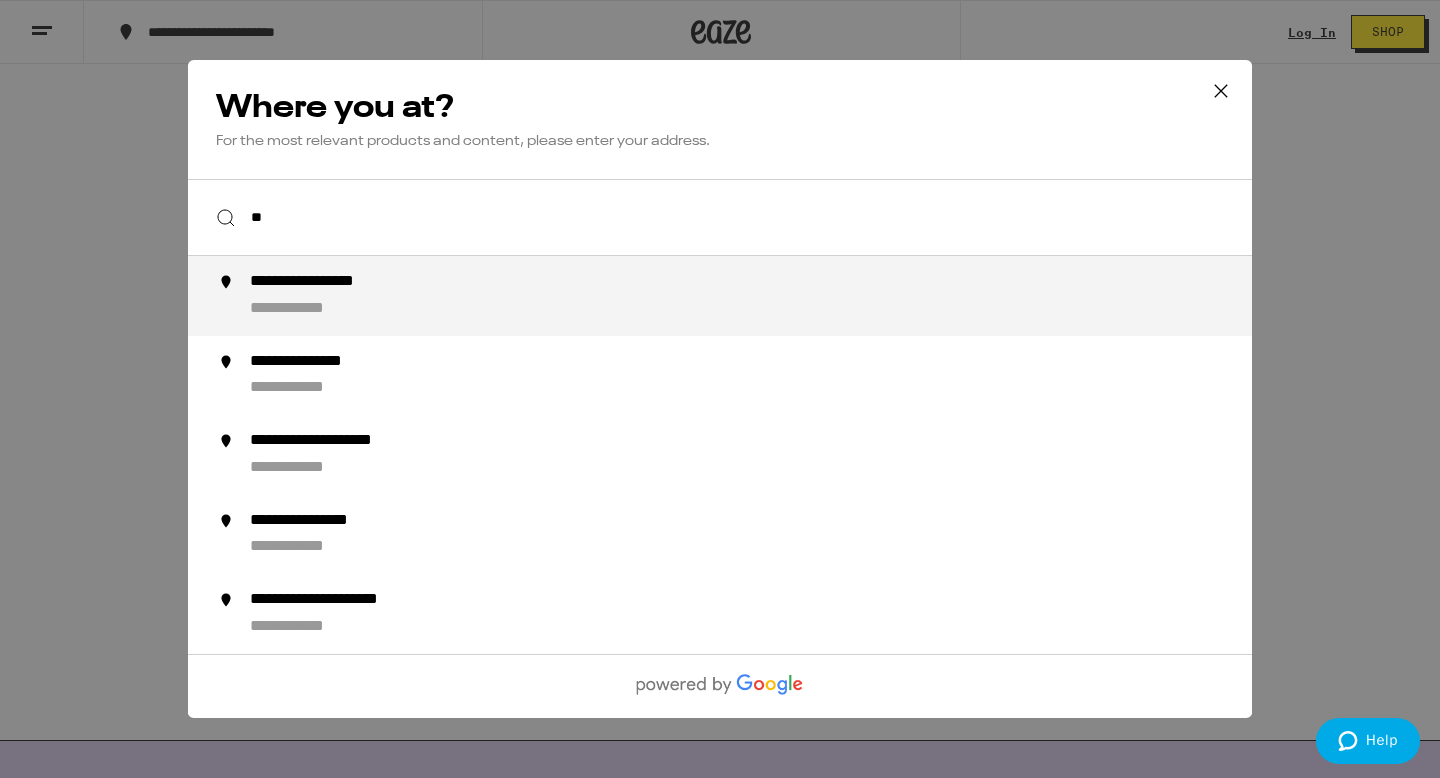 type on "*" 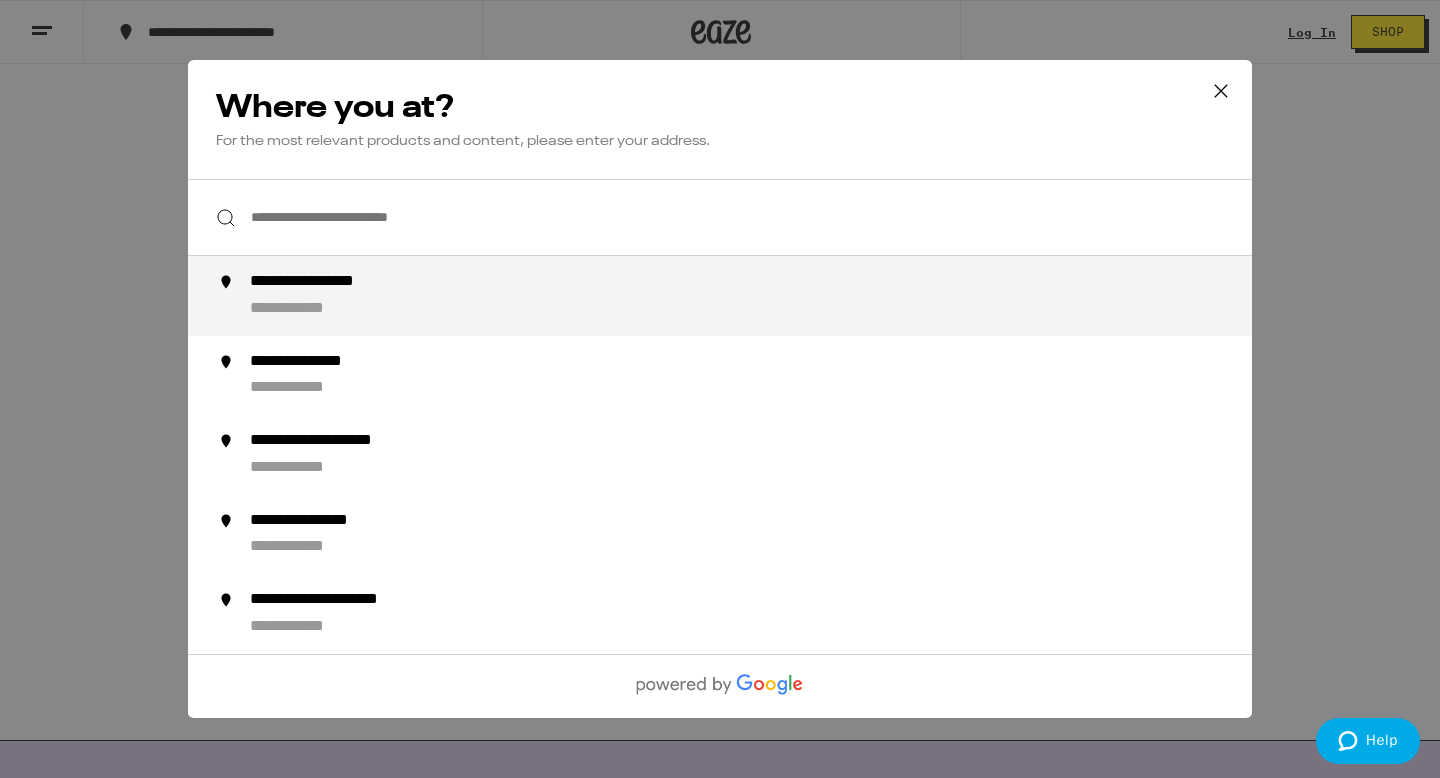type on "*" 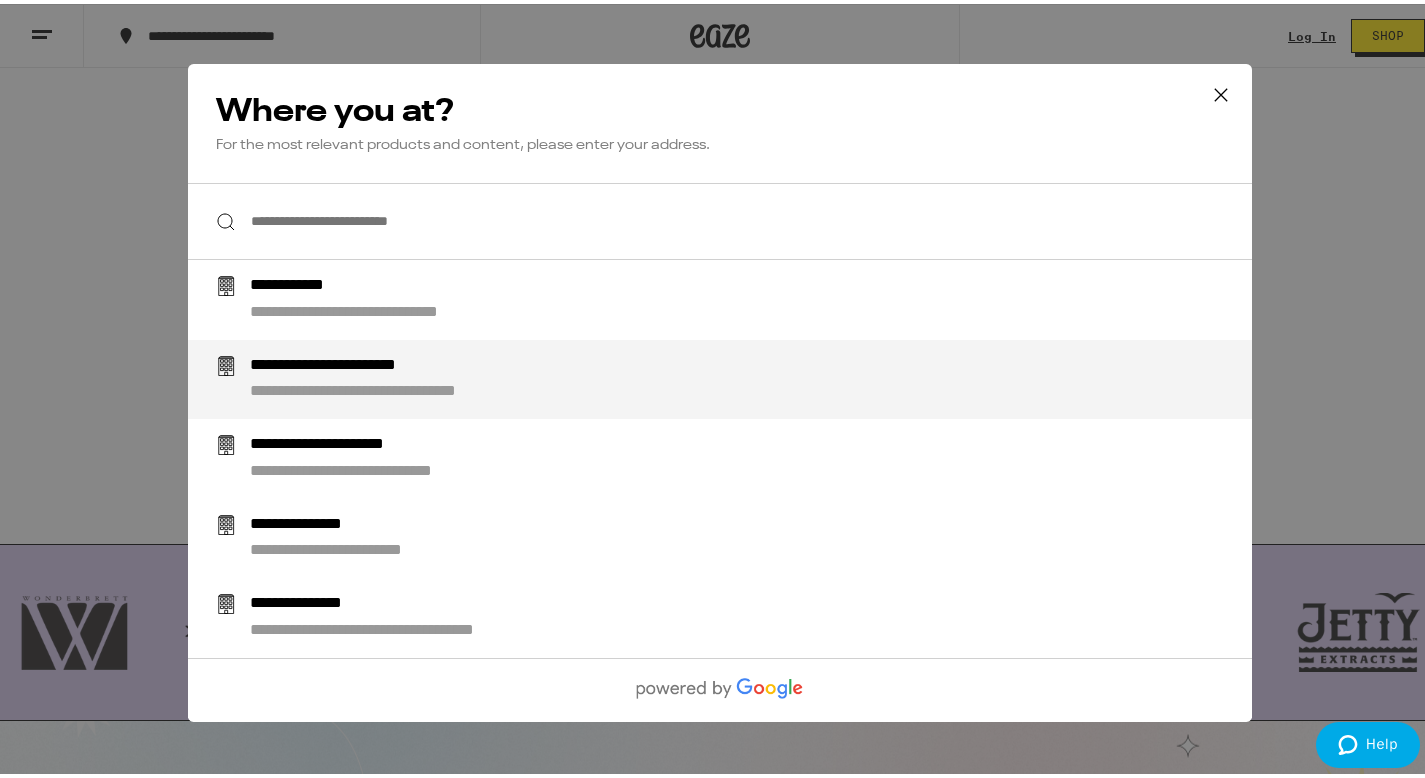 scroll, scrollTop: 1443, scrollLeft: 0, axis: vertical 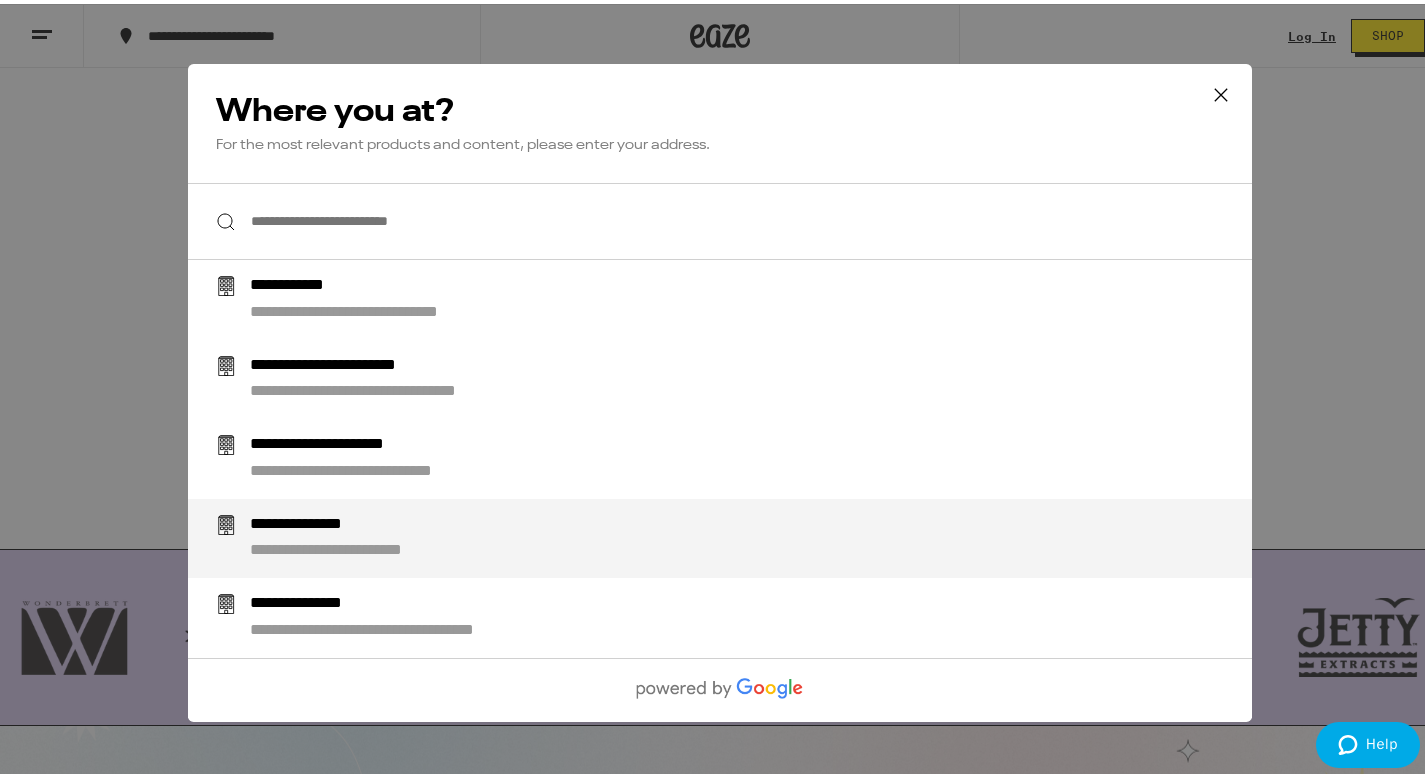 click on "**********" at bounding box center (760, 535) 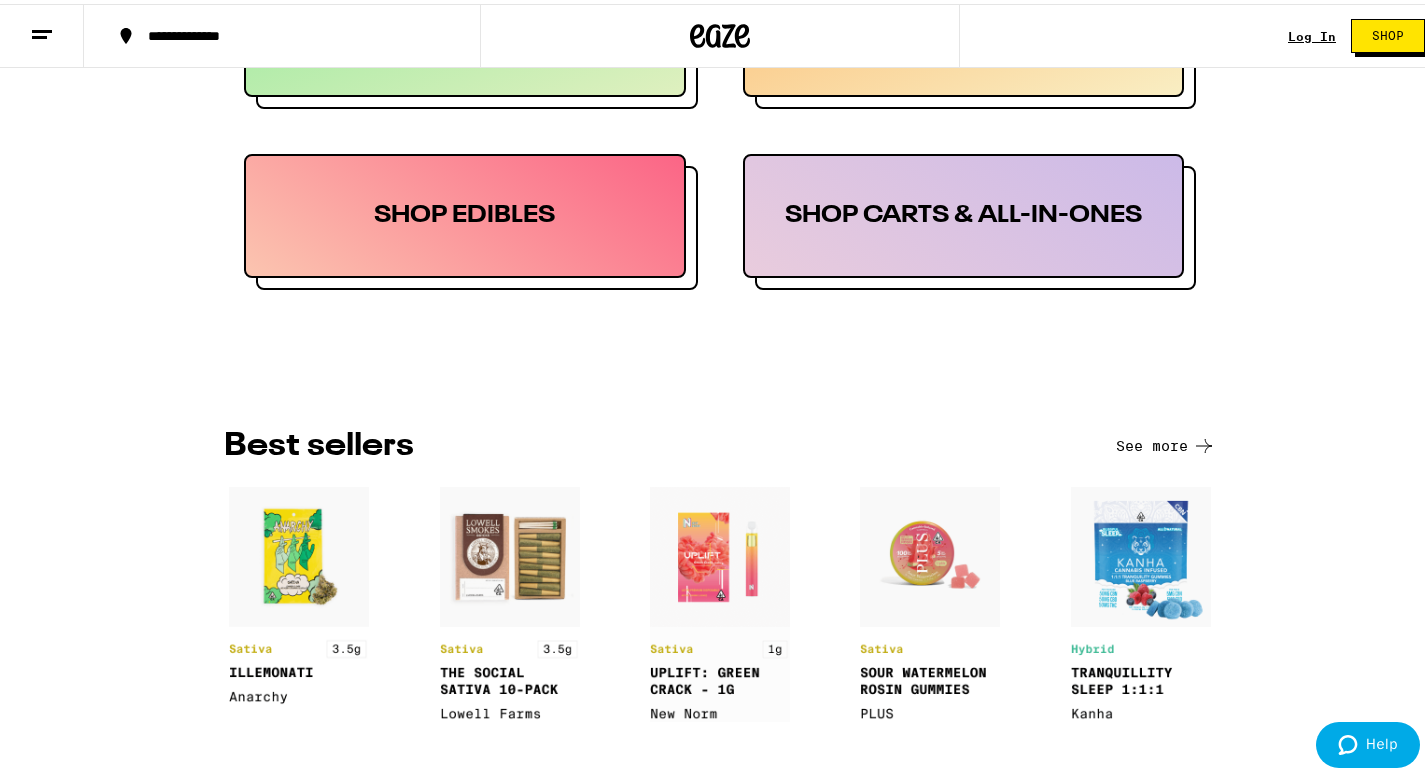 scroll, scrollTop: 1137, scrollLeft: 0, axis: vertical 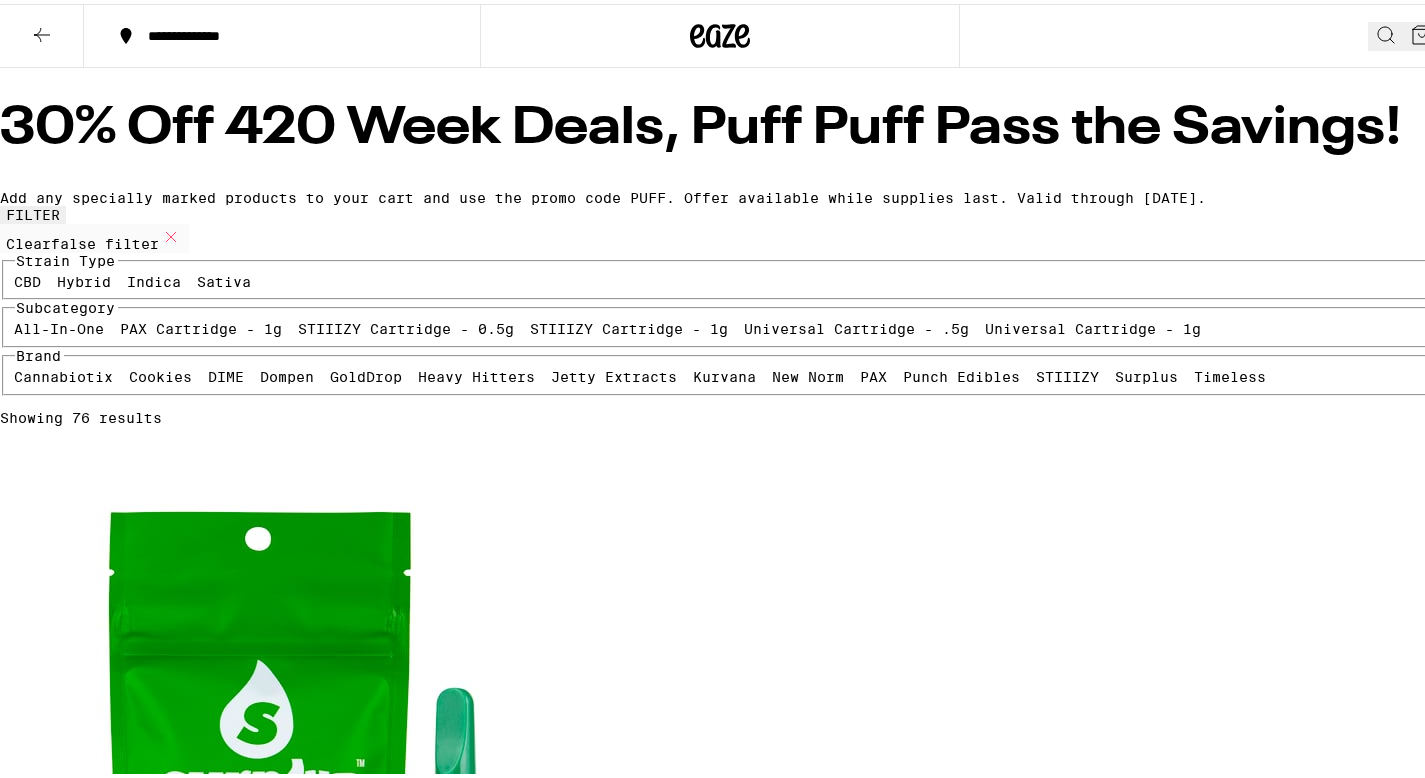click at bounding box center (720, 32) 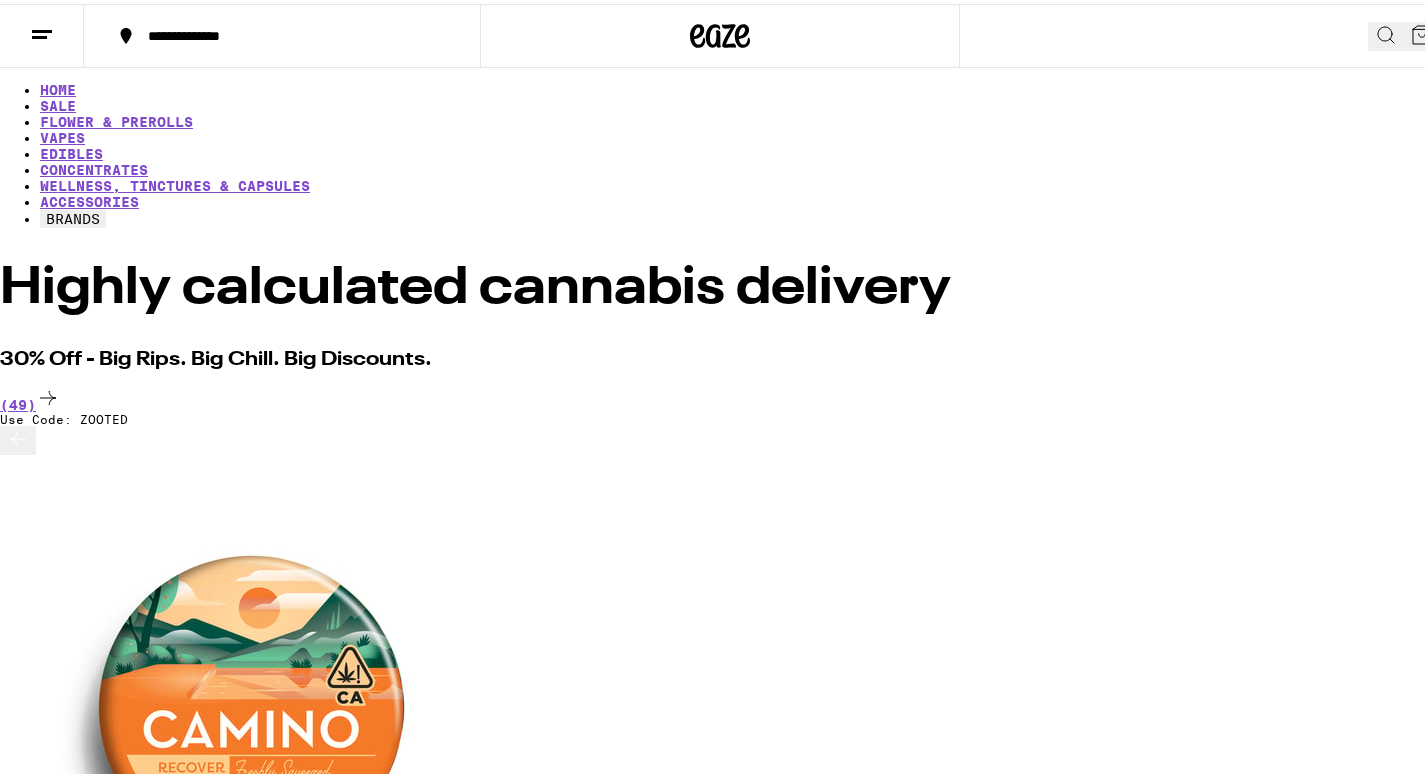 click 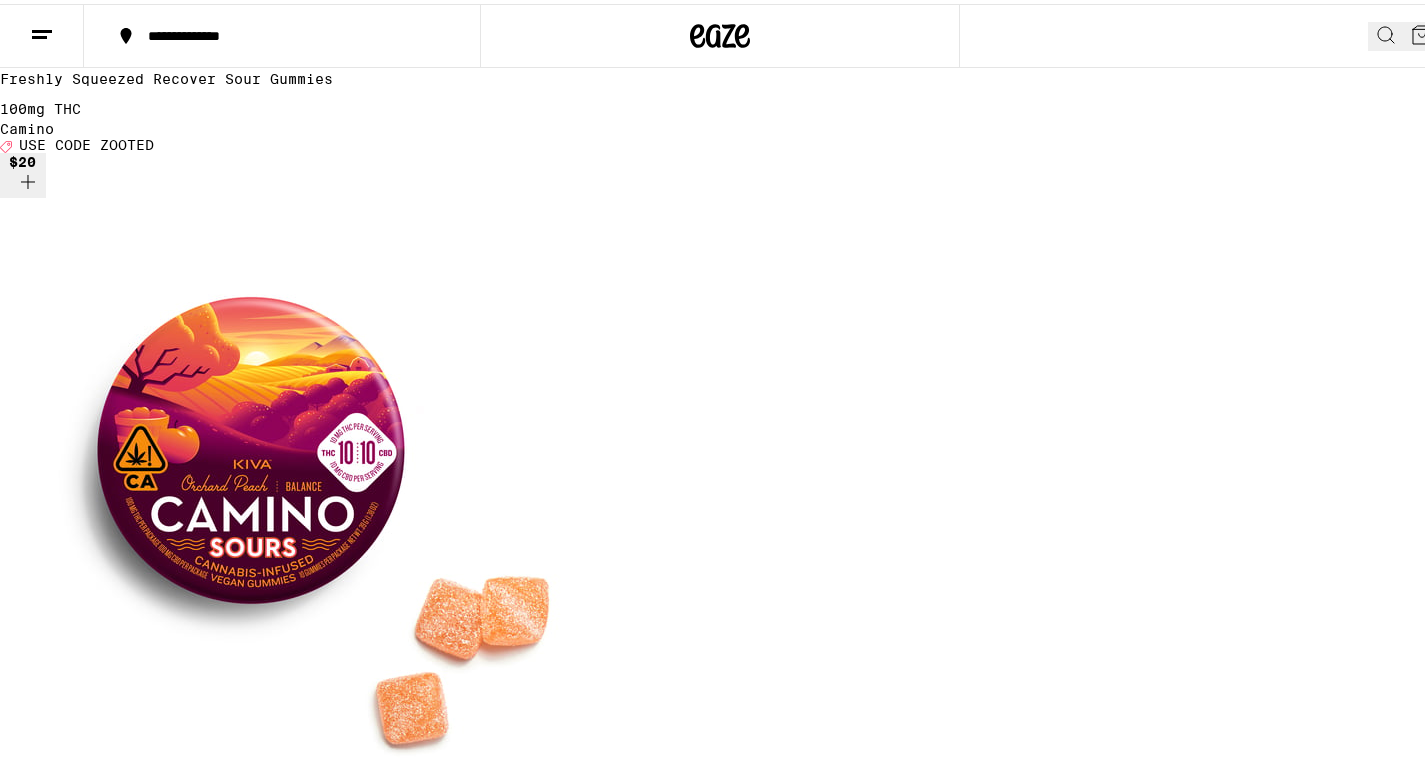 scroll, scrollTop: 929, scrollLeft: 0, axis: vertical 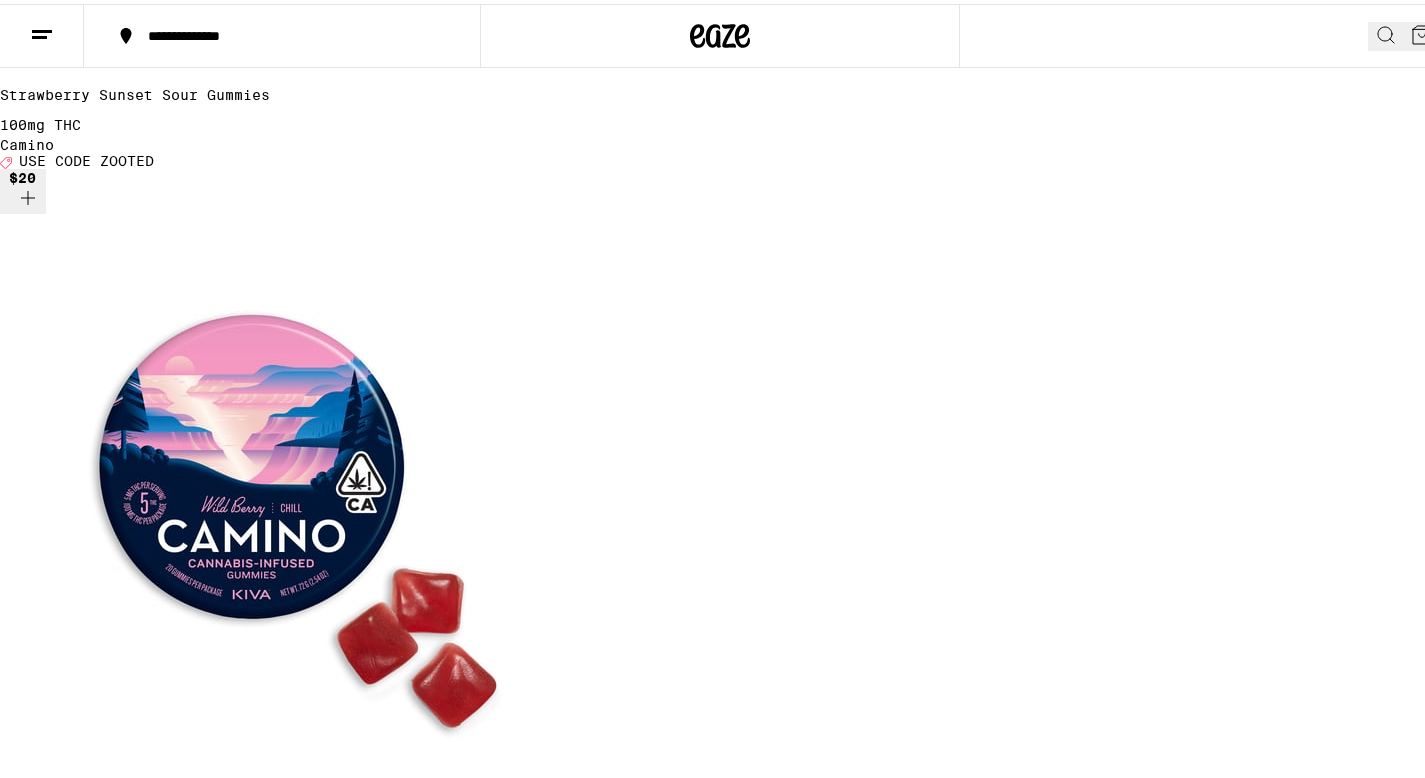 click 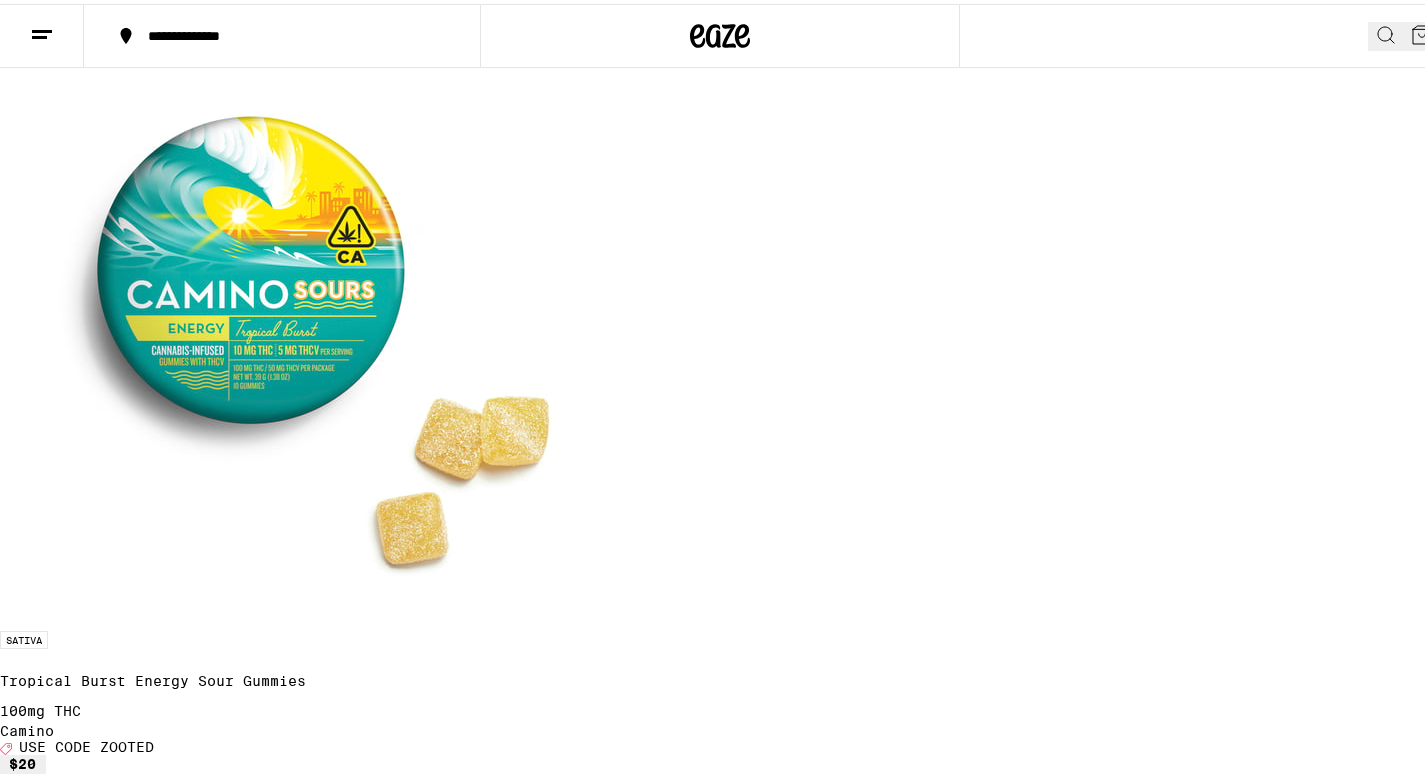 scroll, scrollTop: 7505, scrollLeft: 0, axis: vertical 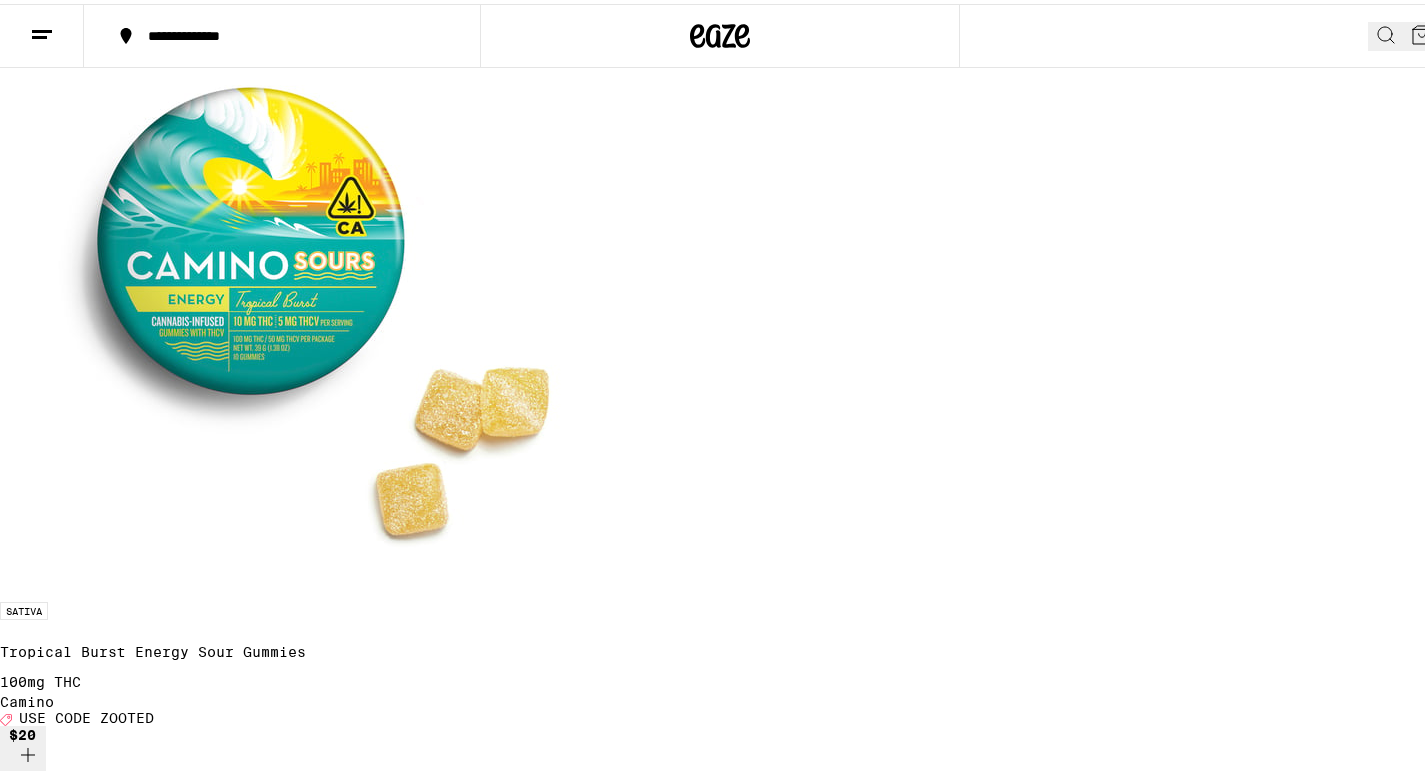 click 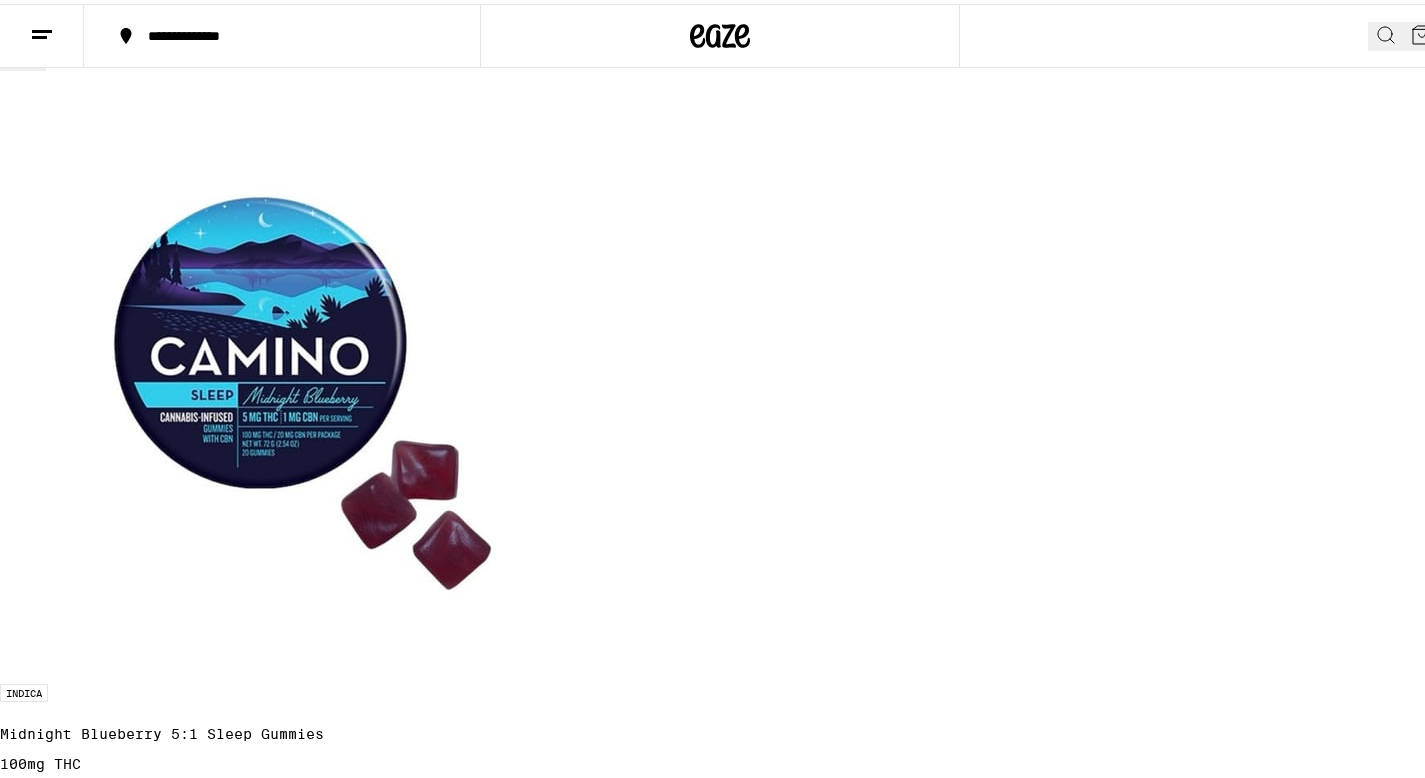 scroll, scrollTop: 0, scrollLeft: 0, axis: both 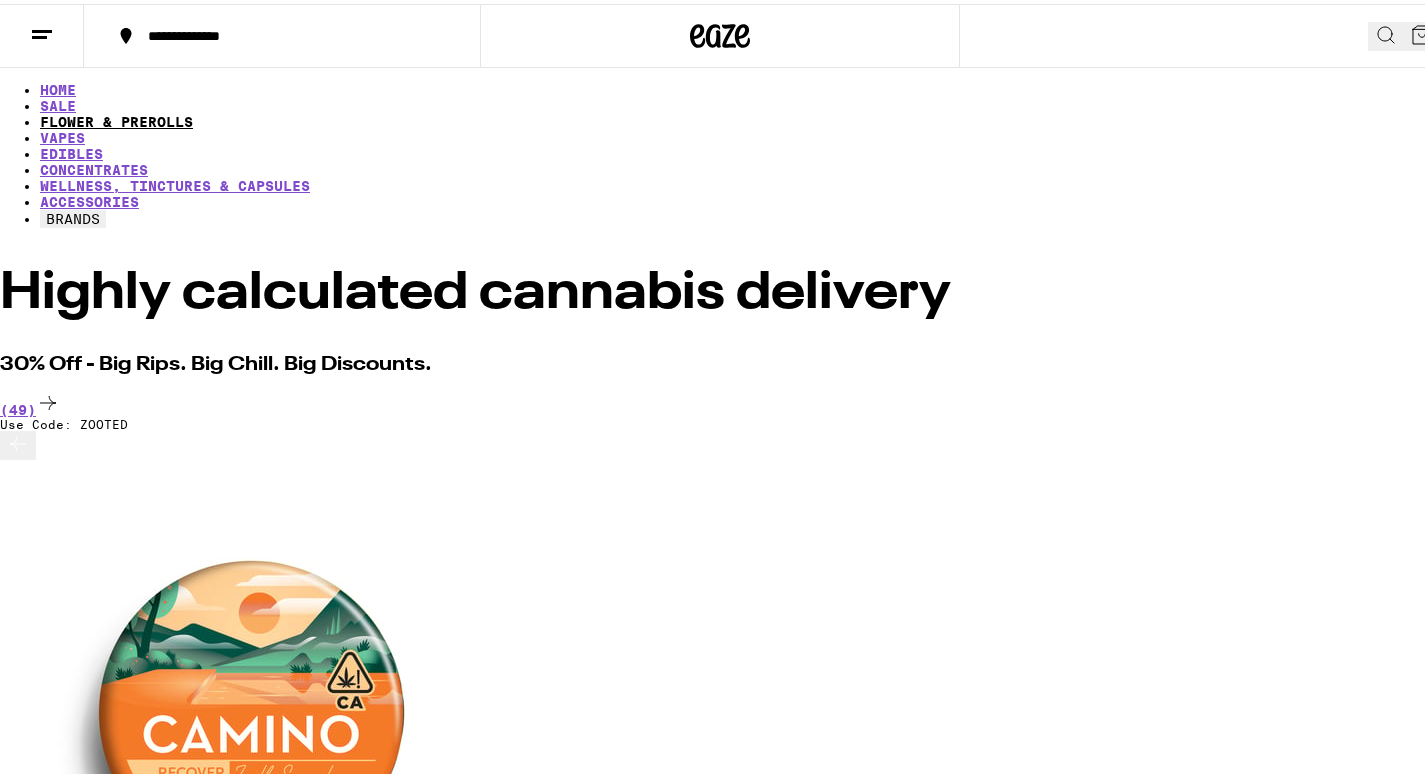 click on "FLOWER & PREROLLS" at bounding box center (116, 118) 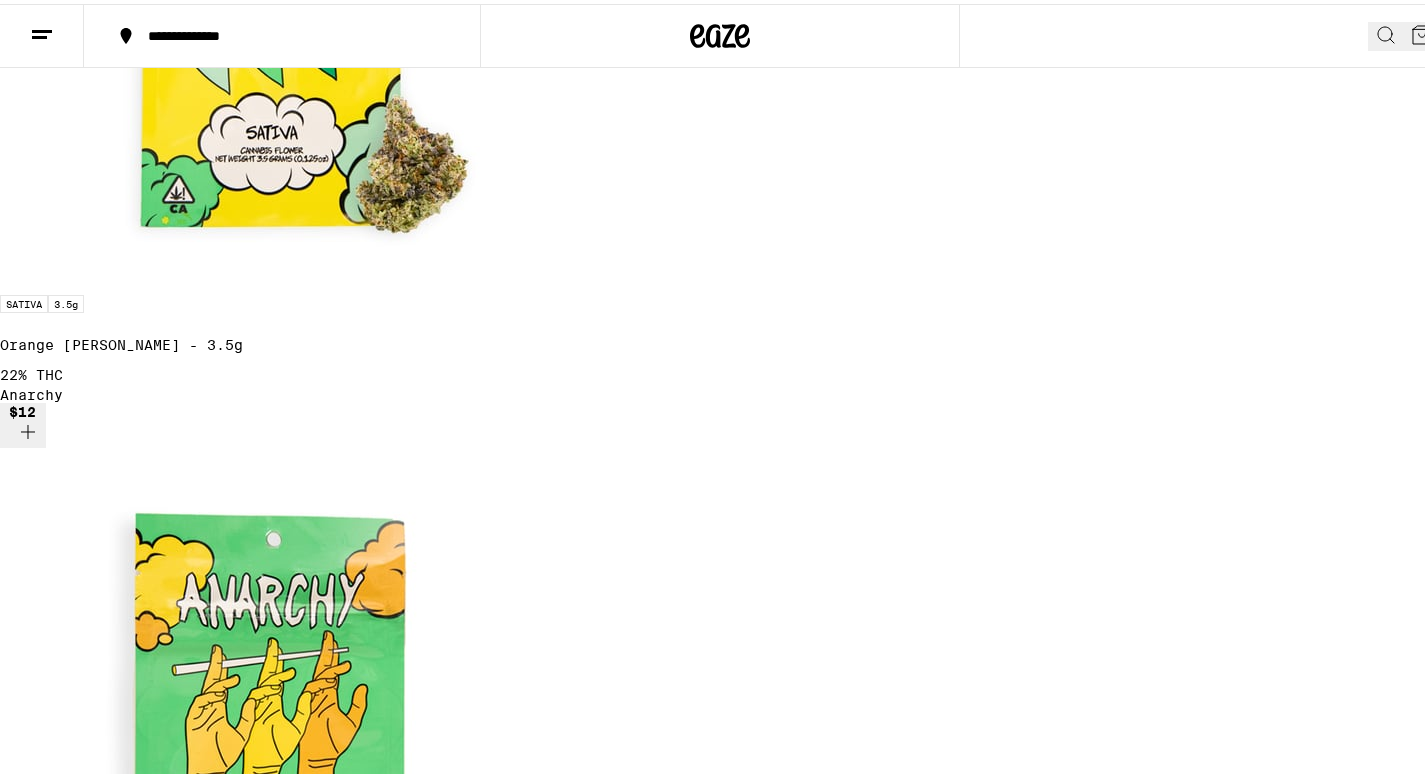scroll, scrollTop: 0, scrollLeft: 0, axis: both 